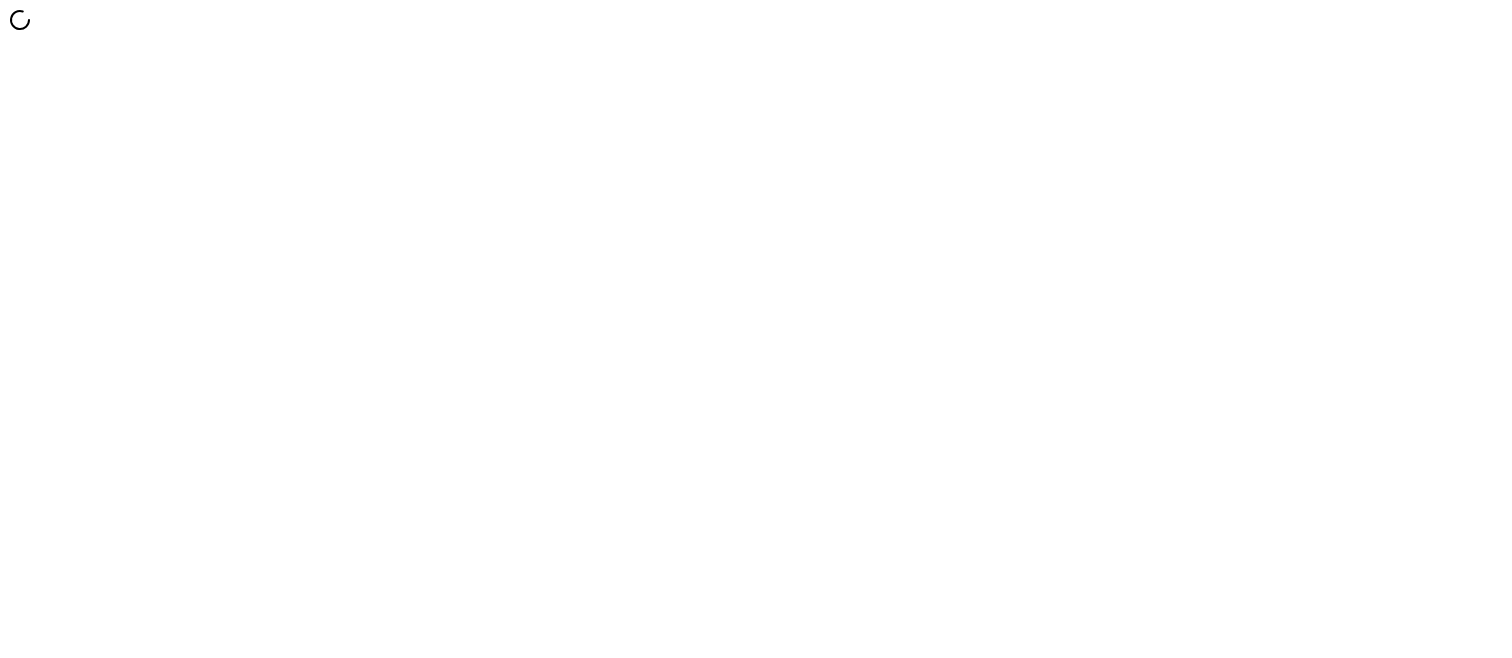 scroll, scrollTop: 0, scrollLeft: 0, axis: both 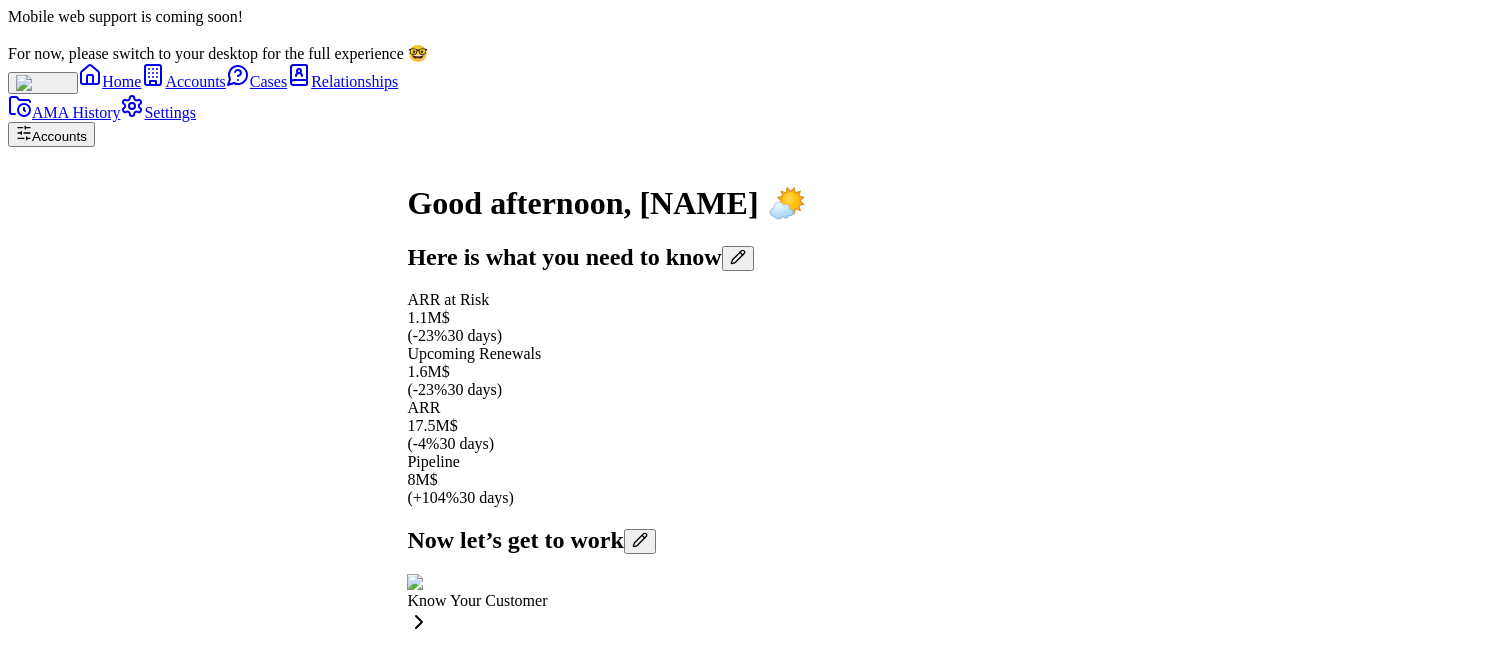click on "Here is what you need to know" at bounding box center [606, 257] 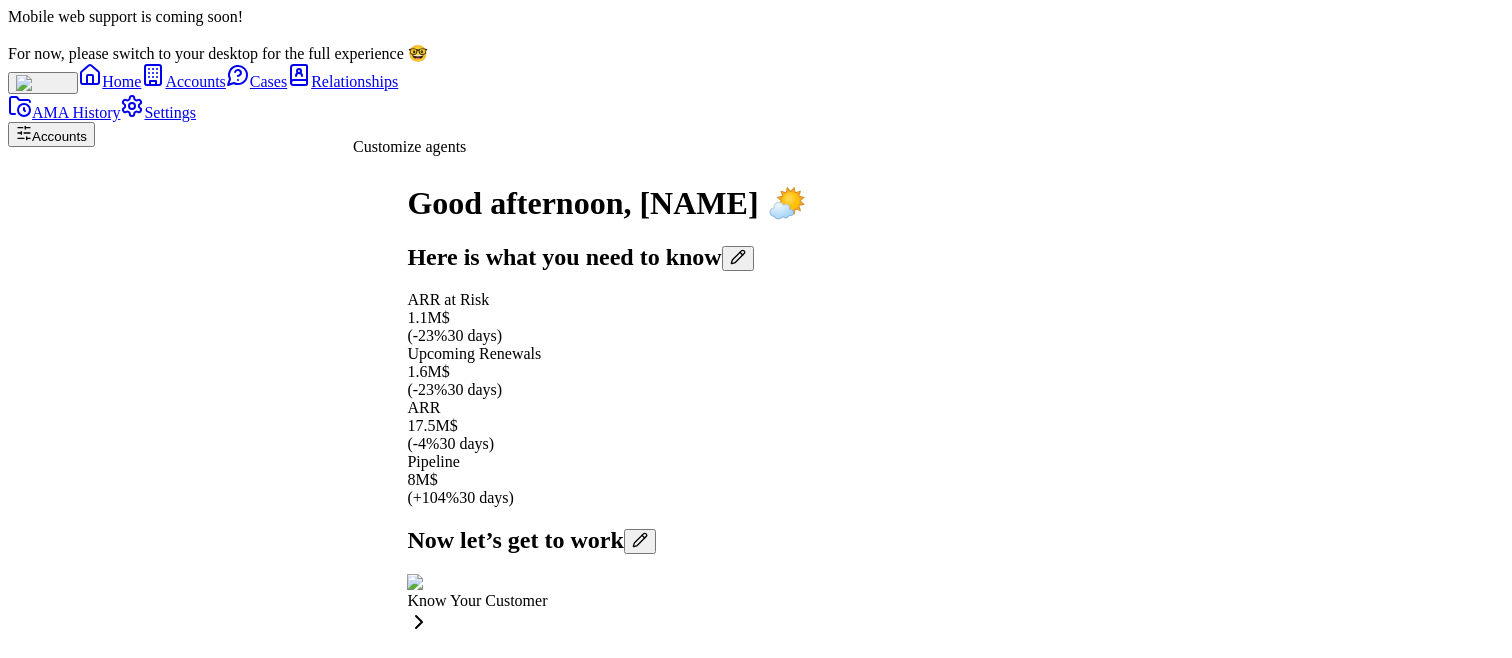 scroll, scrollTop: -194, scrollLeft: 0, axis: vertical 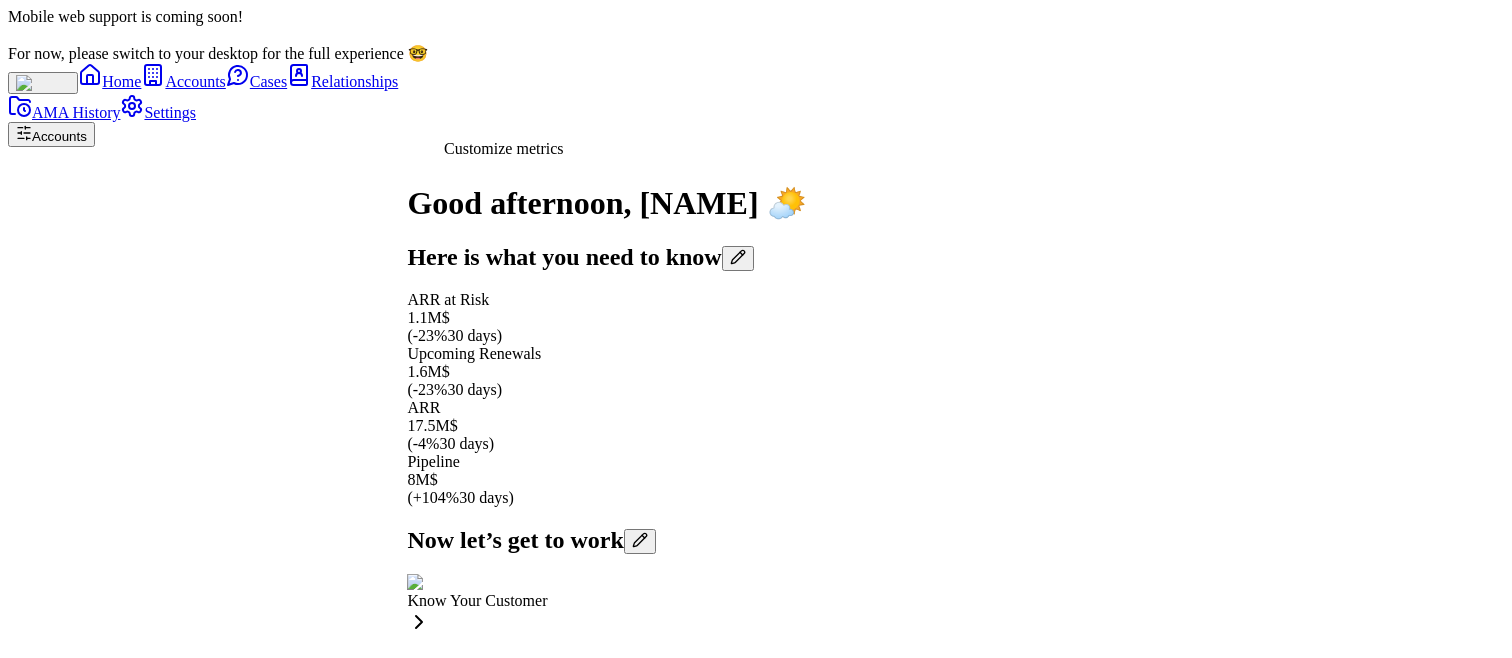 click 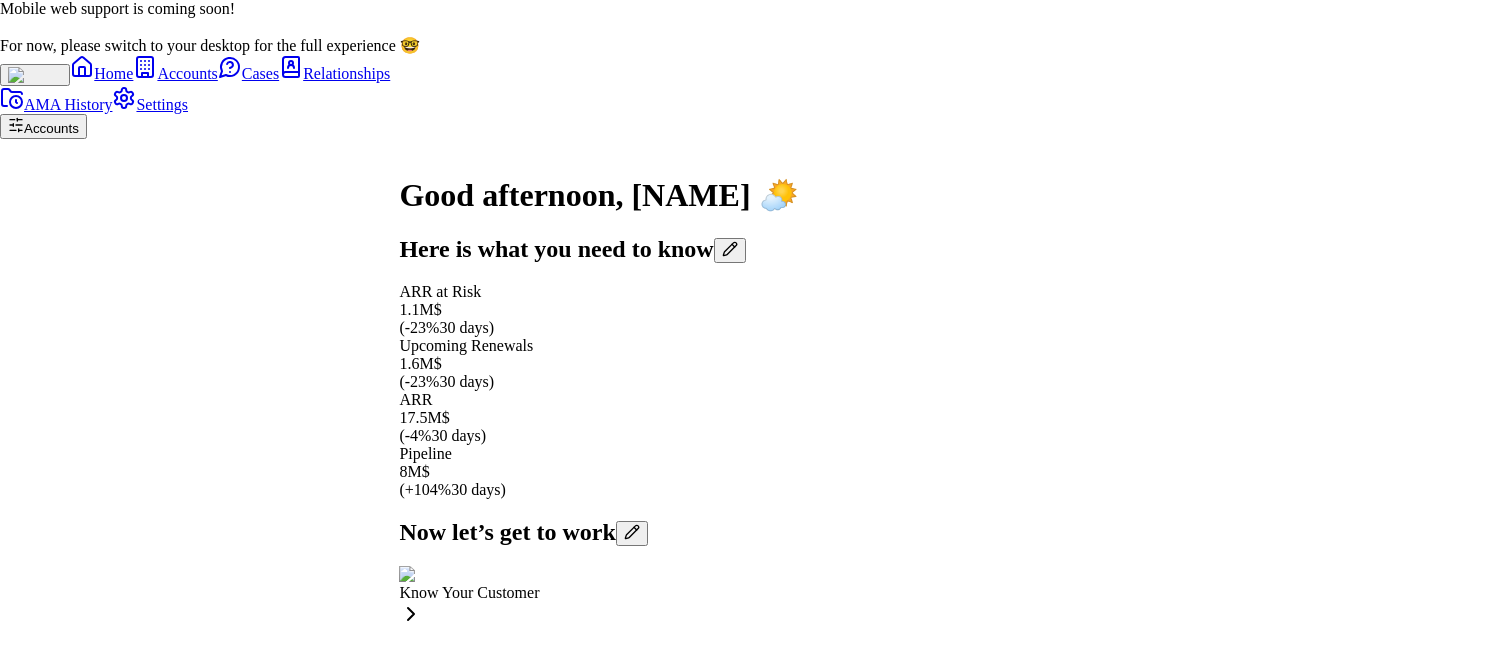 click 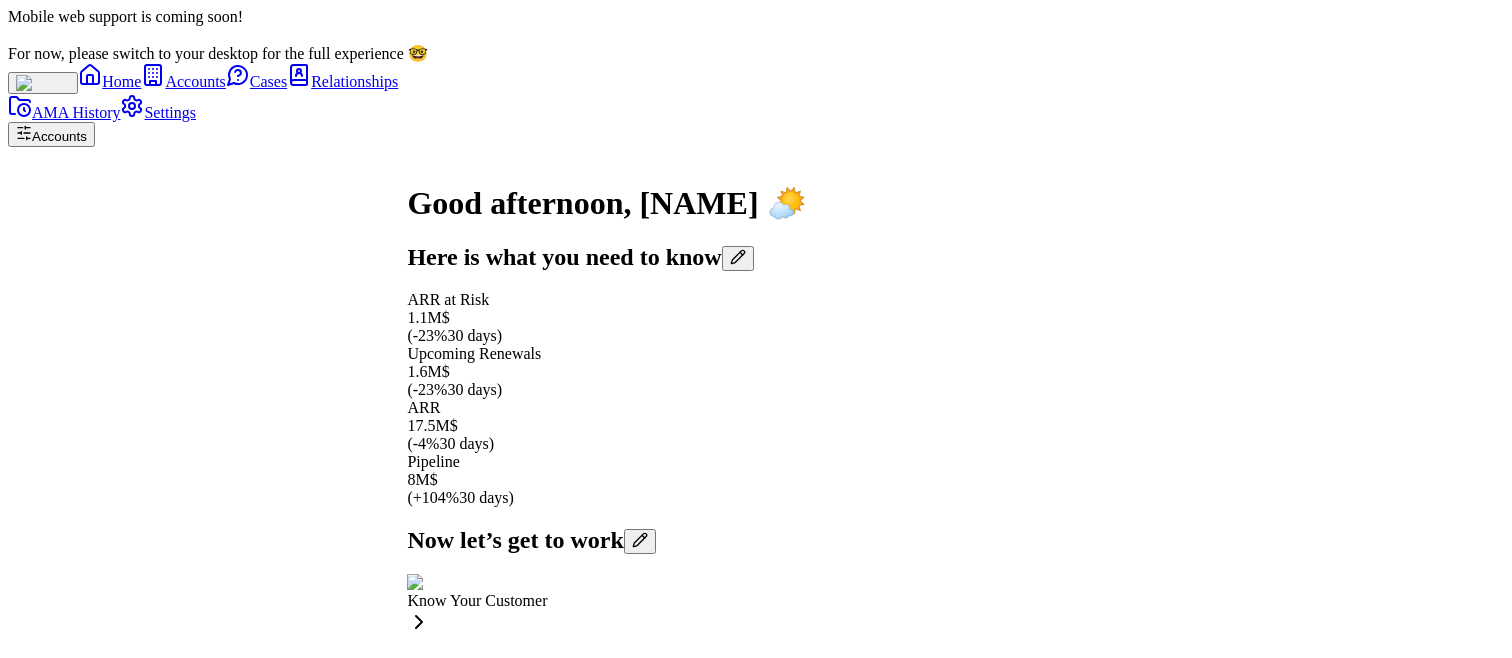 click on "Good afternoon , [NAME] 🌤️ Here is what you need to know ARR at Risk 1.1M$ ( -23% 30 days) Upcoming Renewals 1.6M$ ( -23% 30 days) ARR 17.5M$ ( -4% 30 days) Pipeline 8M$ ( +104% 30 days) Now let’s get to work Know Your Customer Growth Accelerator Risks Buster NeverDrop Market Intelligence Create Your Own" at bounding box center (756, 643) 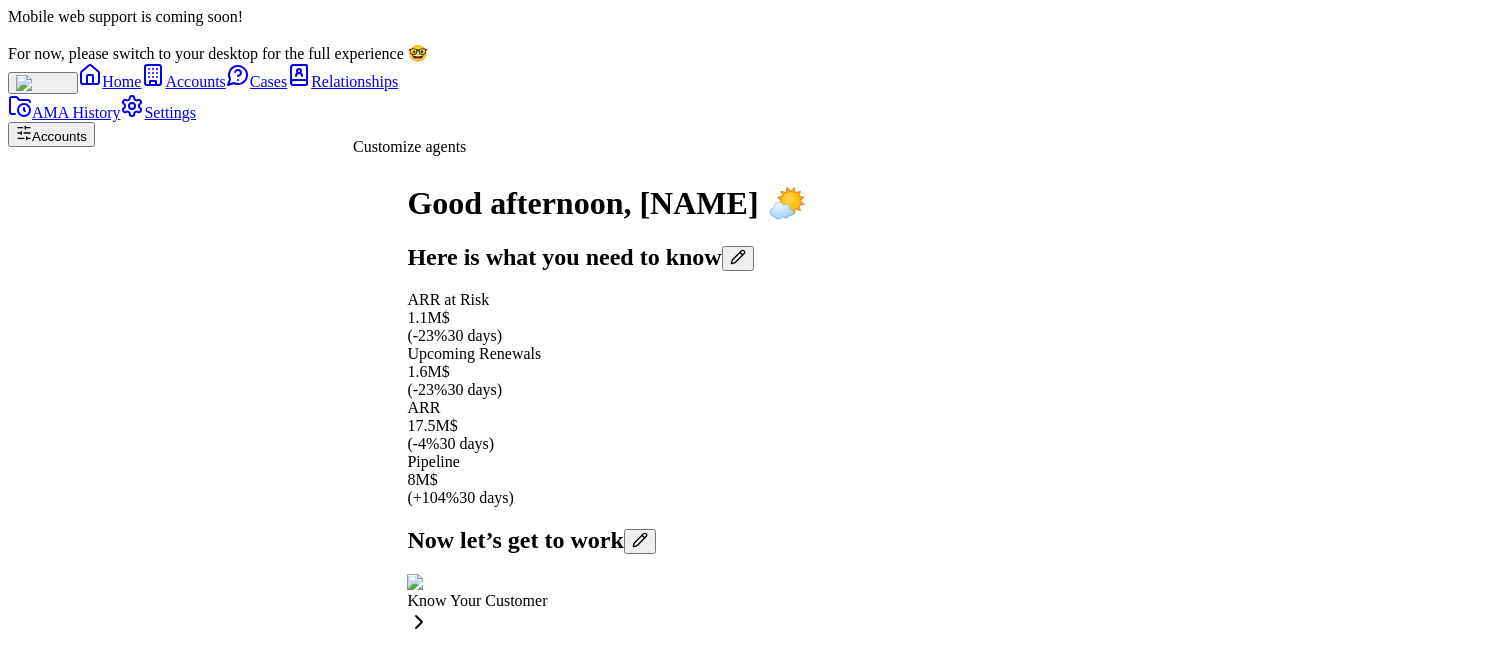 click 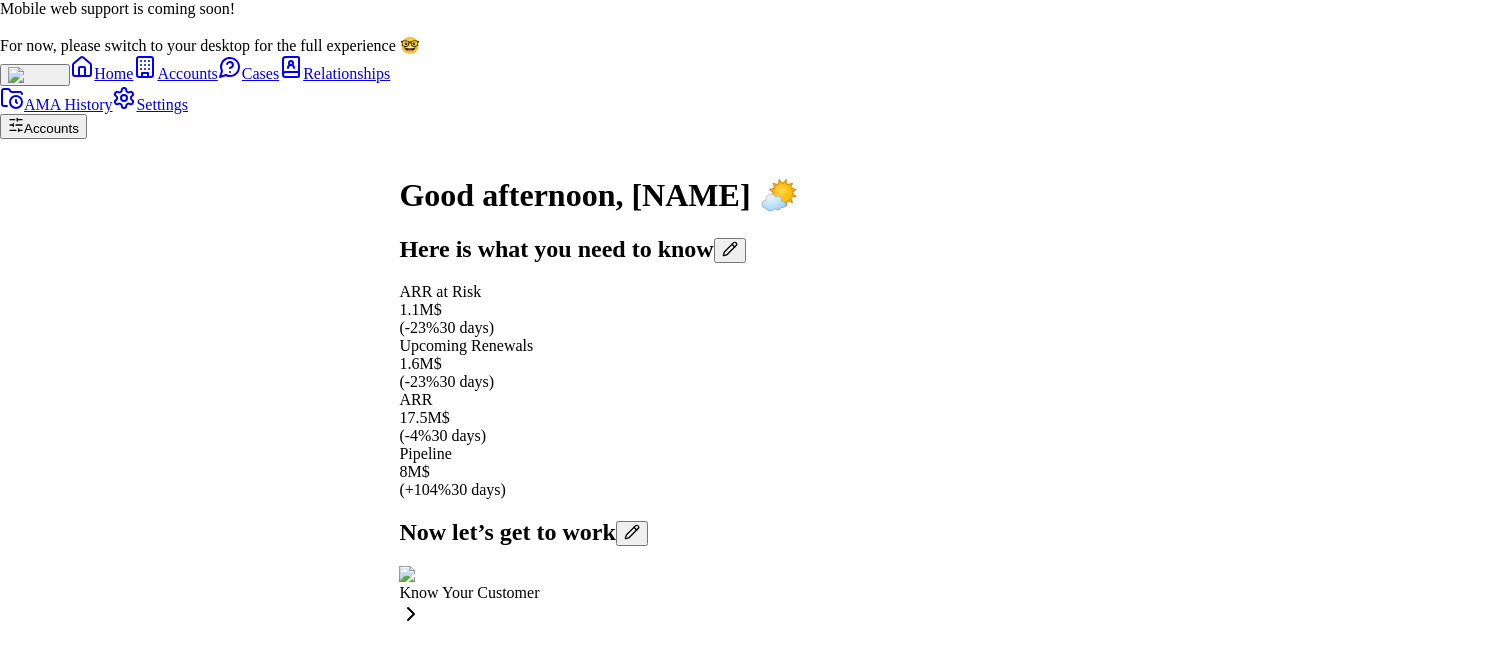 click on "Internal Prep" at bounding box center [8, 1547] 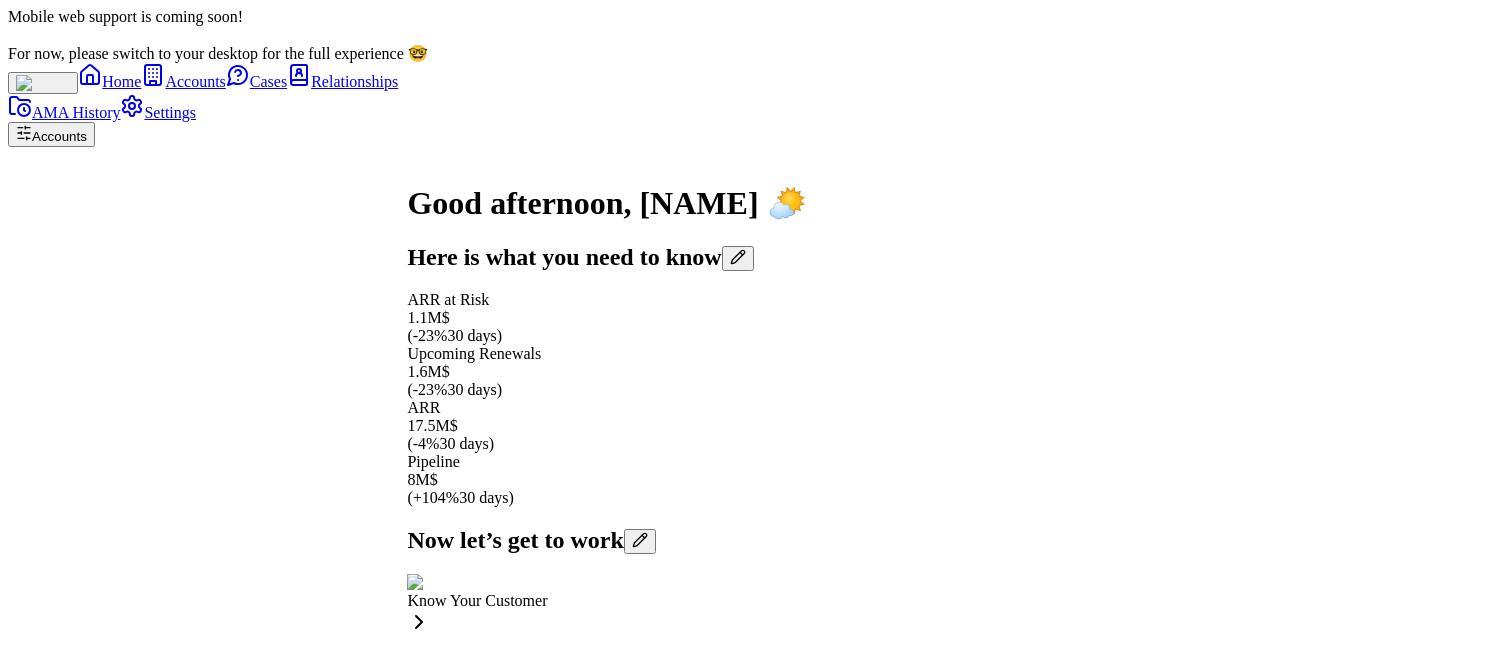 scroll, scrollTop: 0, scrollLeft: 0, axis: both 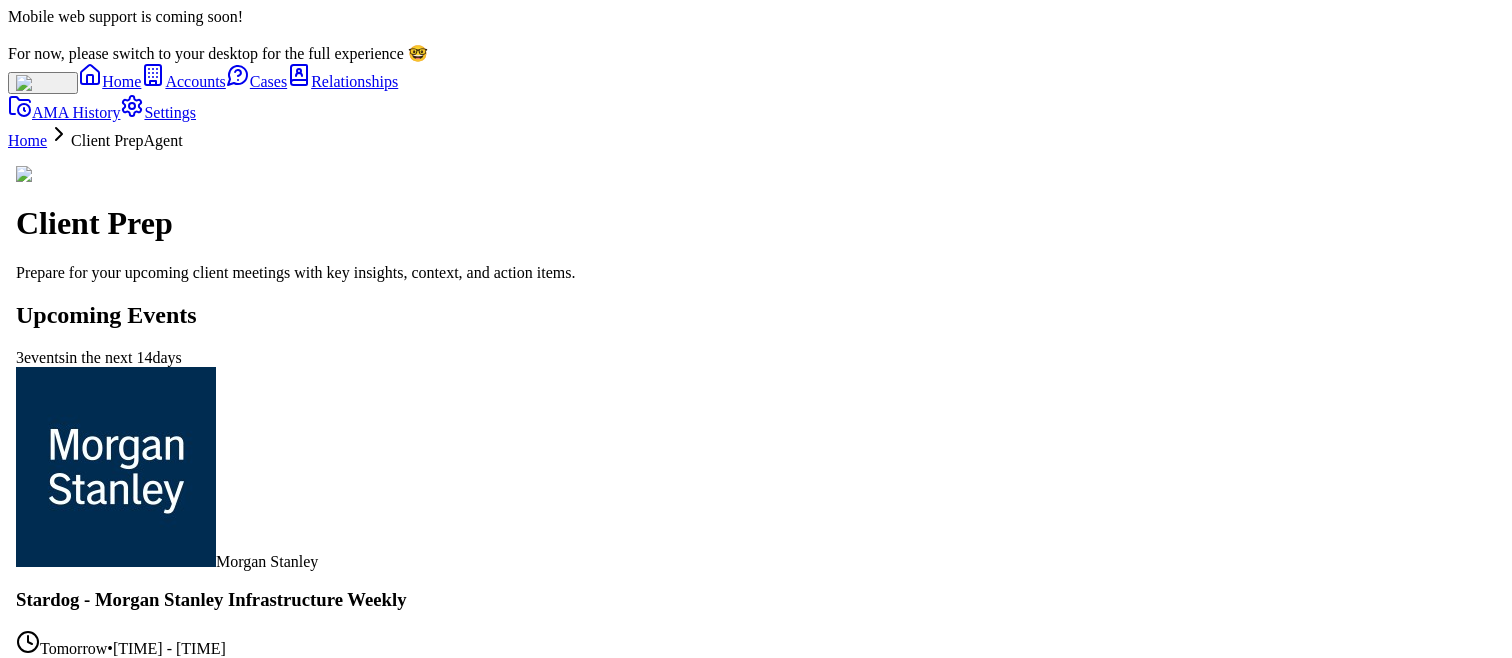 click at bounding box center (85, 4400) 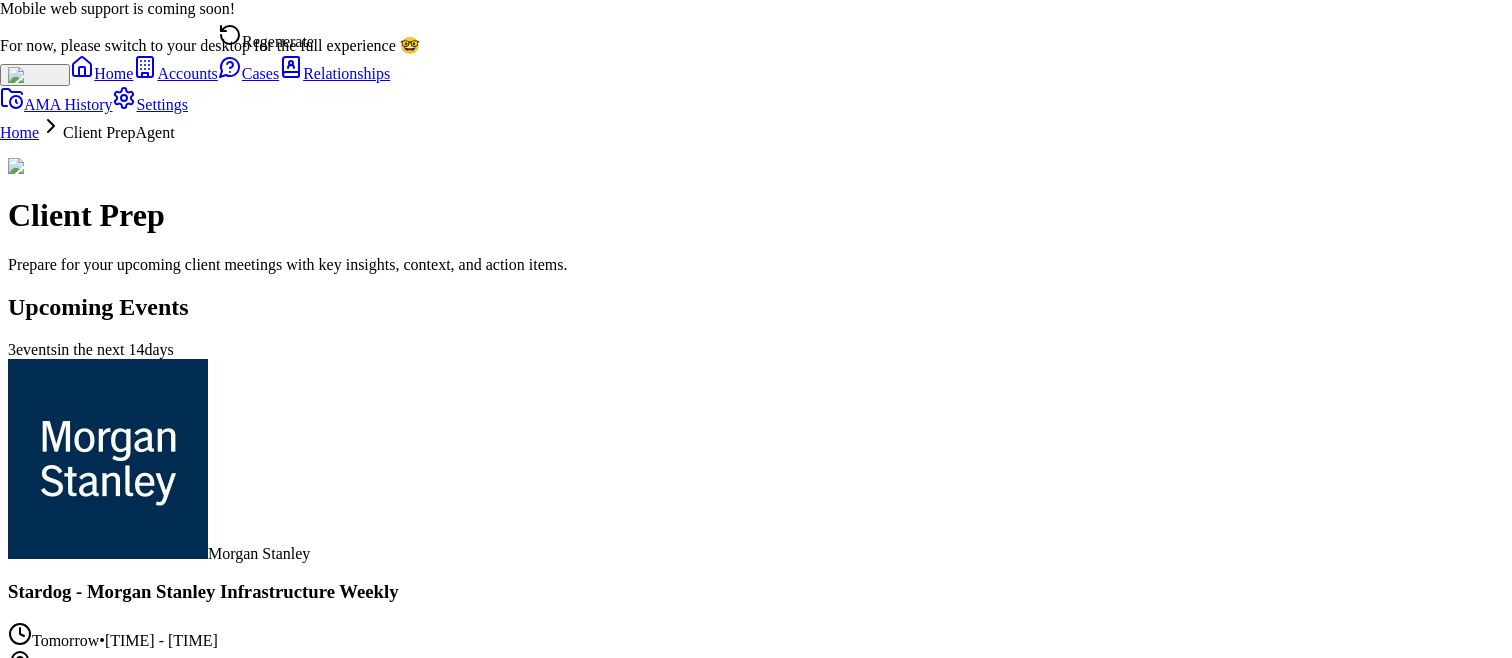 click on "Regenerate" at bounding box center (266, 37) 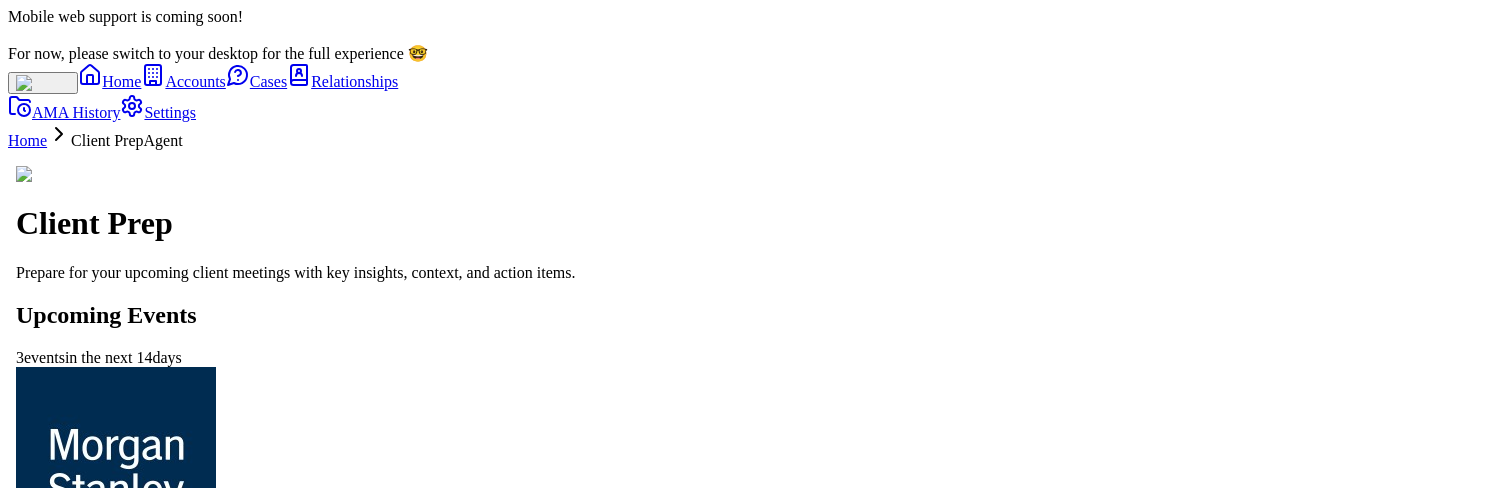 click at bounding box center (492, 4397) 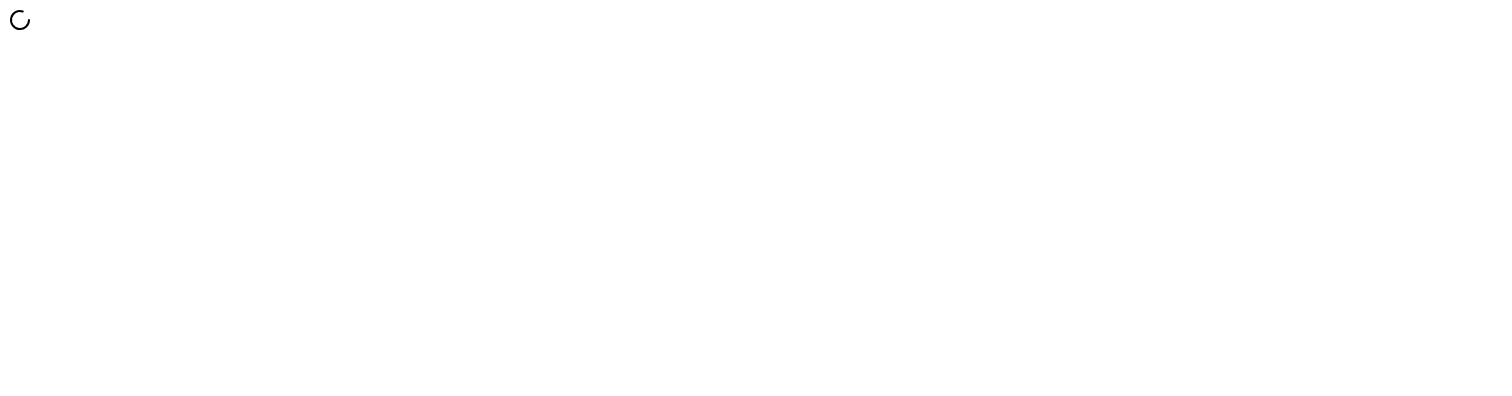 scroll, scrollTop: 0, scrollLeft: 0, axis: both 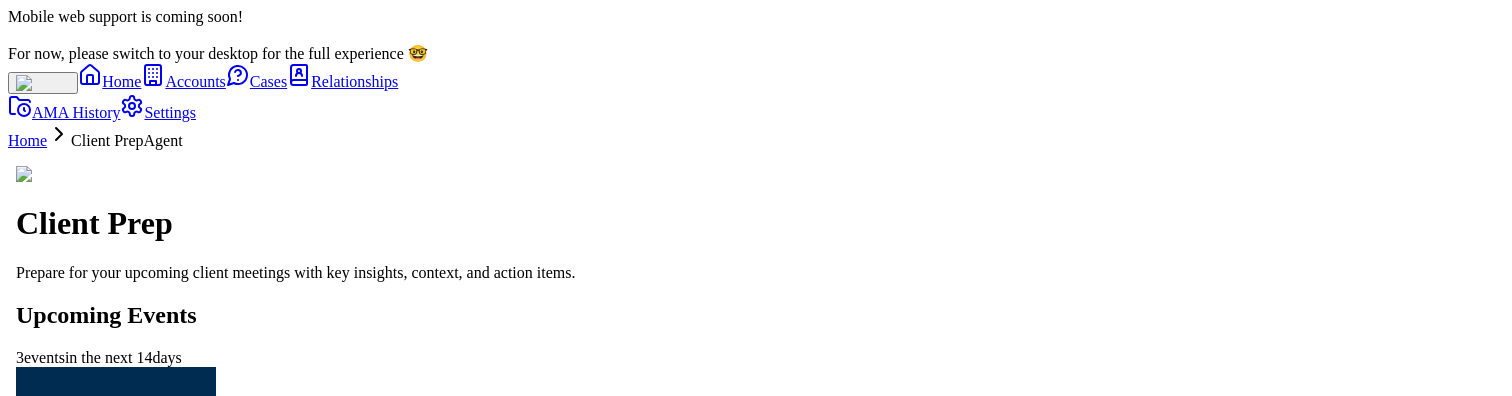 click at bounding box center [85, 4564] 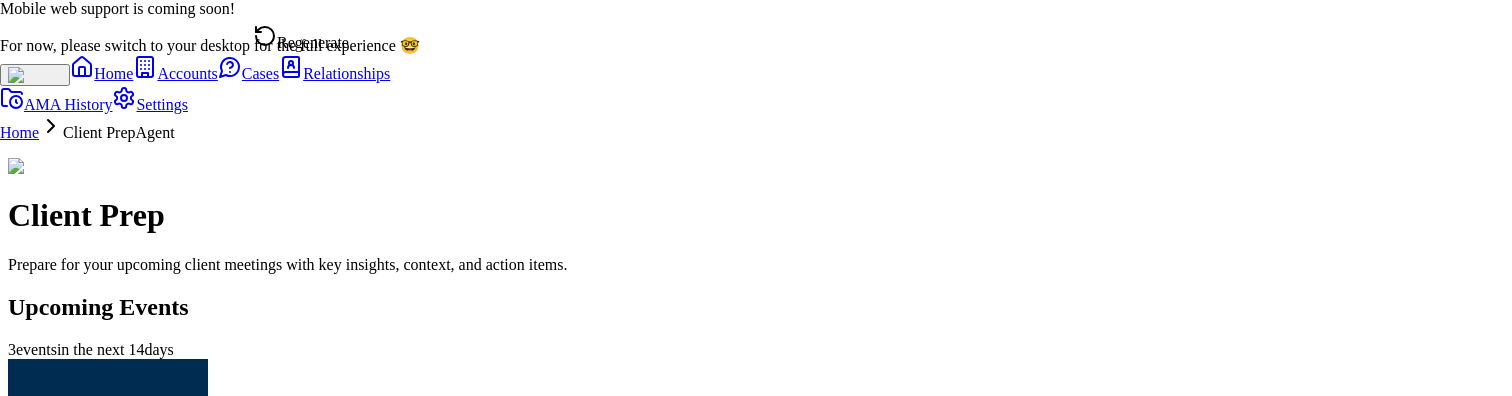 click on "Regenerate" at bounding box center [301, 38] 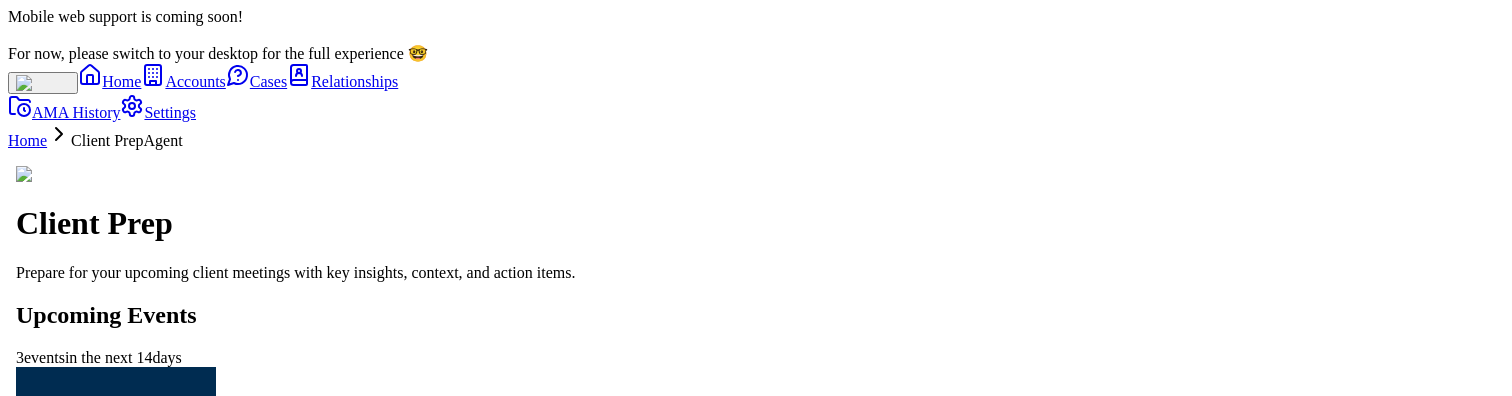 scroll, scrollTop: -455, scrollLeft: 0, axis: vertical 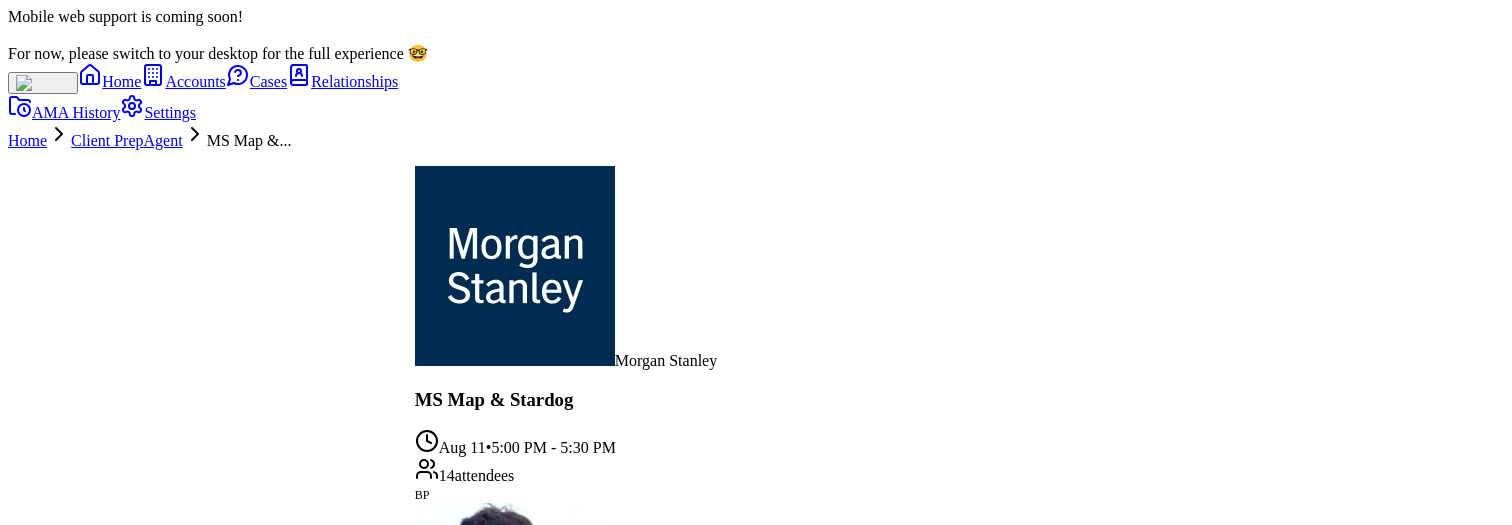 click on "Open with a direct ask for [PERSON]’s engagement and clarify next steps for the Voicebox on-prem demo." at bounding box center (586, 1962) 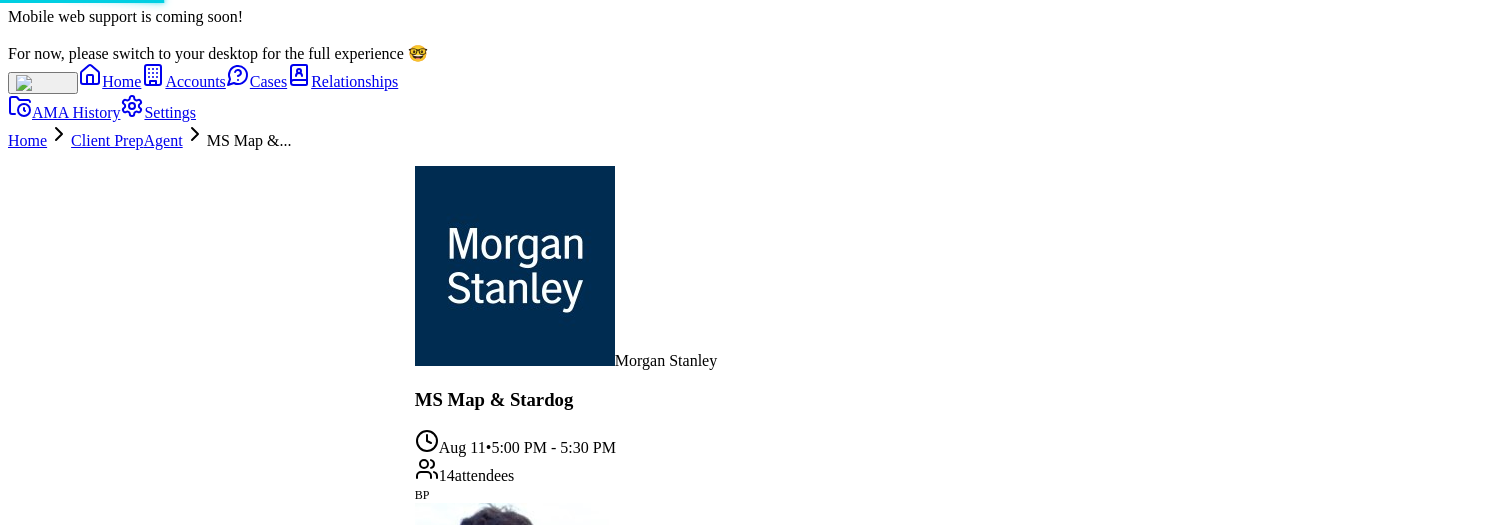 click on "Home" at bounding box center [27, 140] 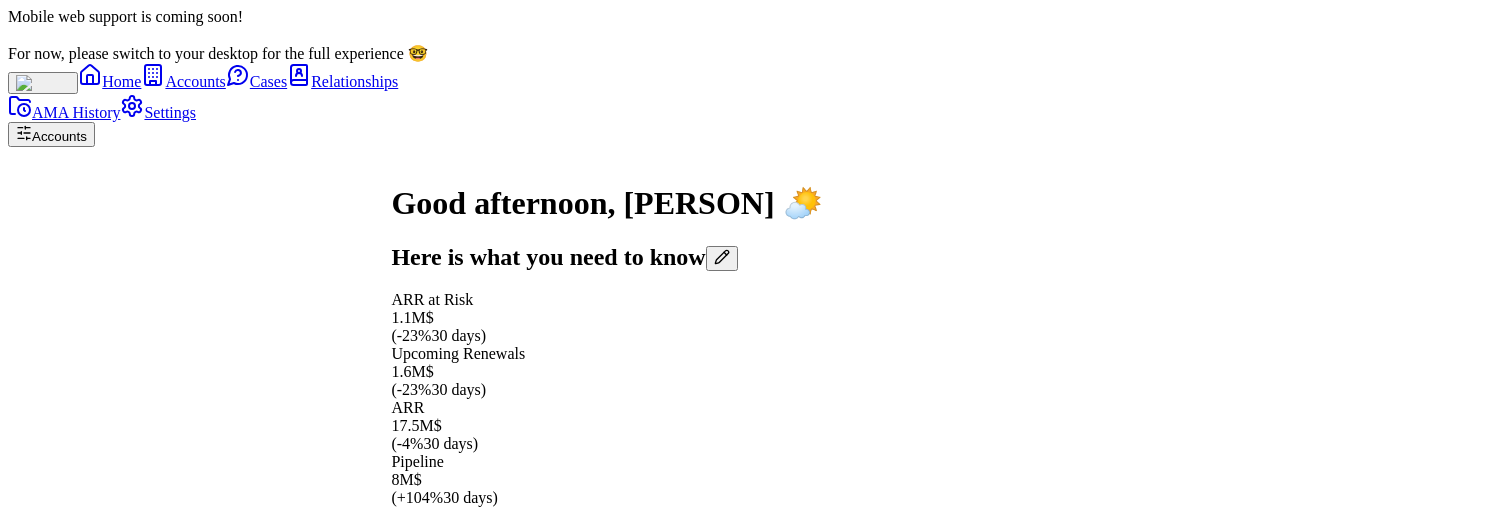 scroll, scrollTop: 0, scrollLeft: 0, axis: both 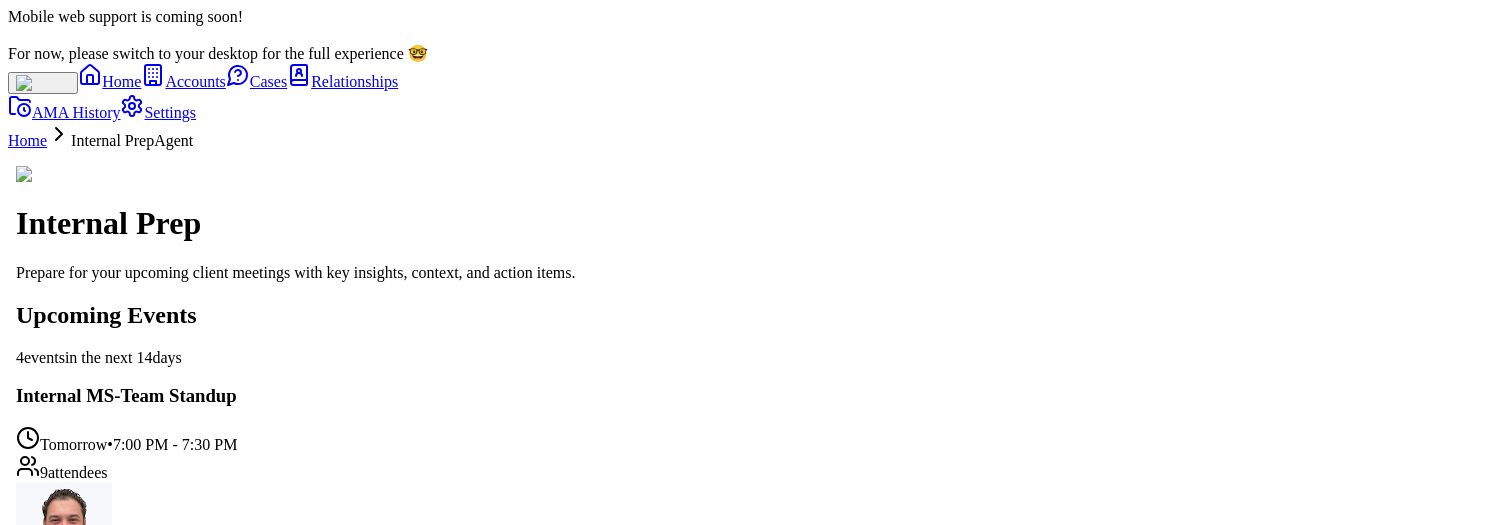 click at bounding box center (85, 4097) 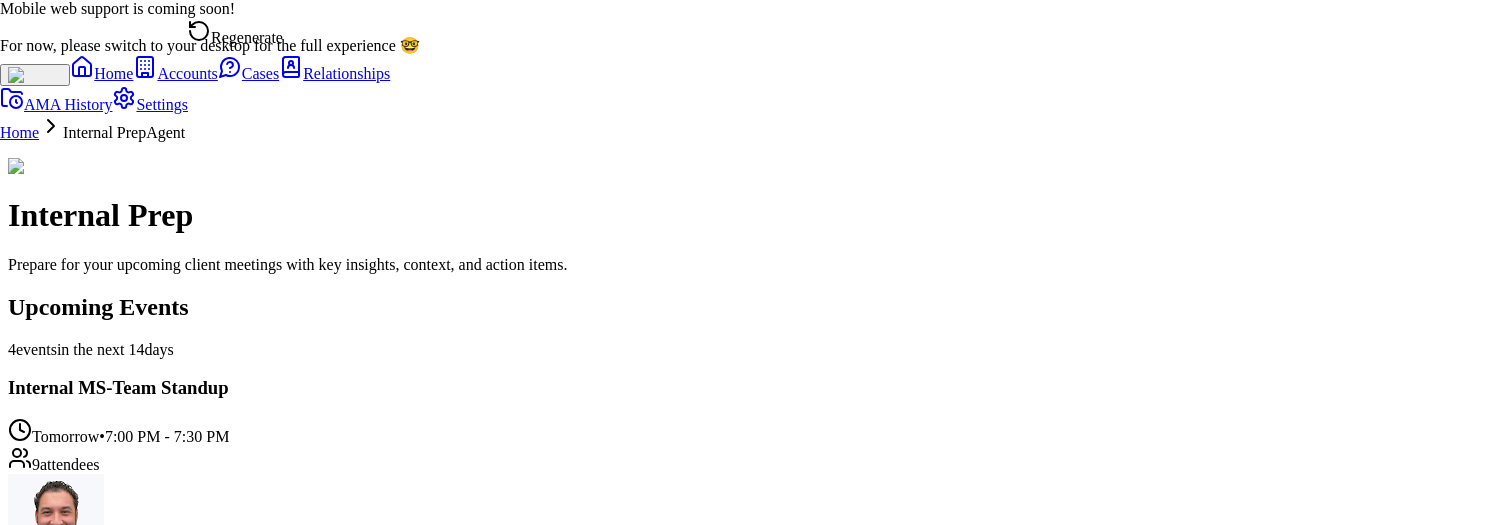 click on "Regenerate" at bounding box center [235, 33] 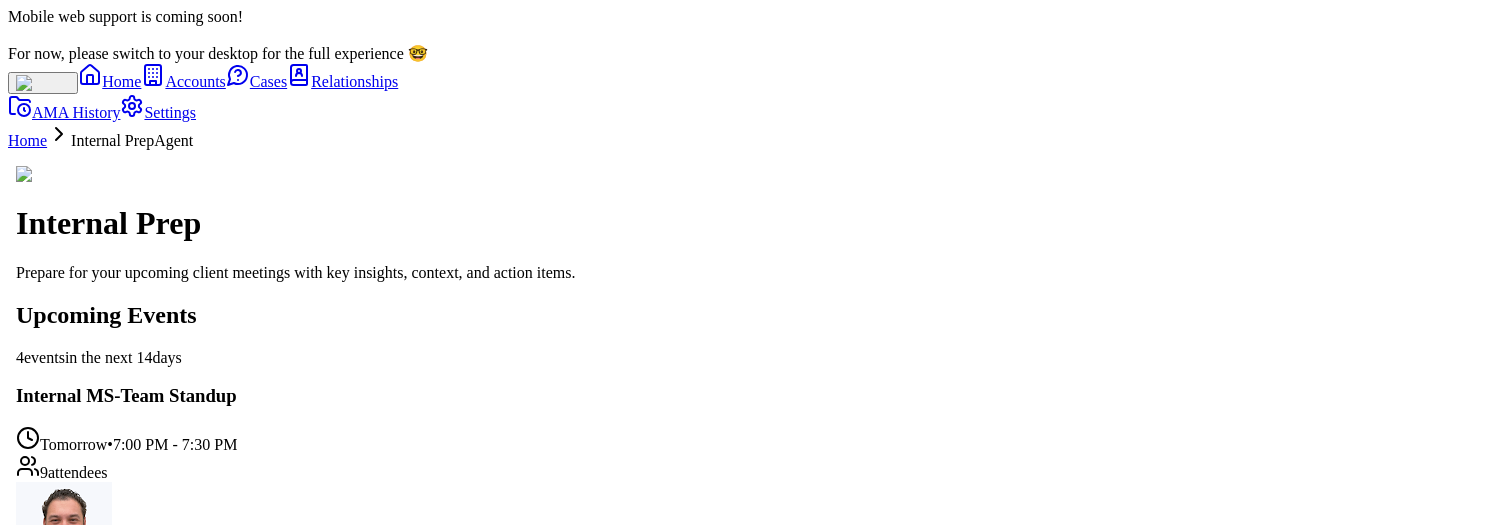 scroll, scrollTop: -101, scrollLeft: 0, axis: vertical 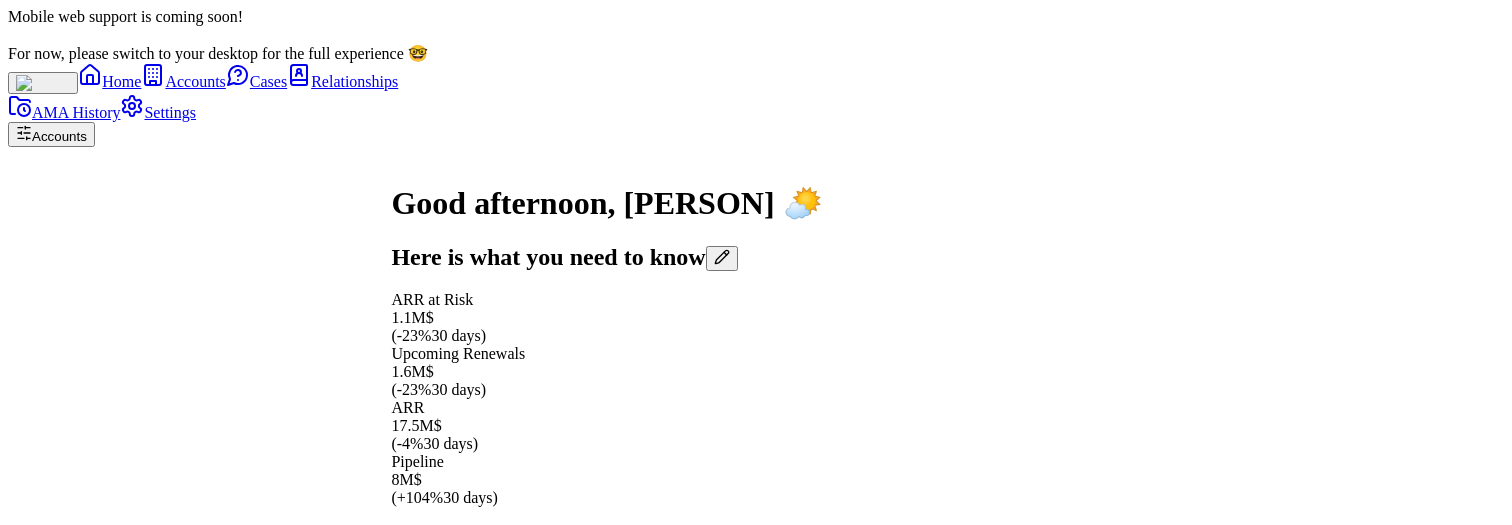 click on "Know Your Customer" at bounding box center [606, 607] 